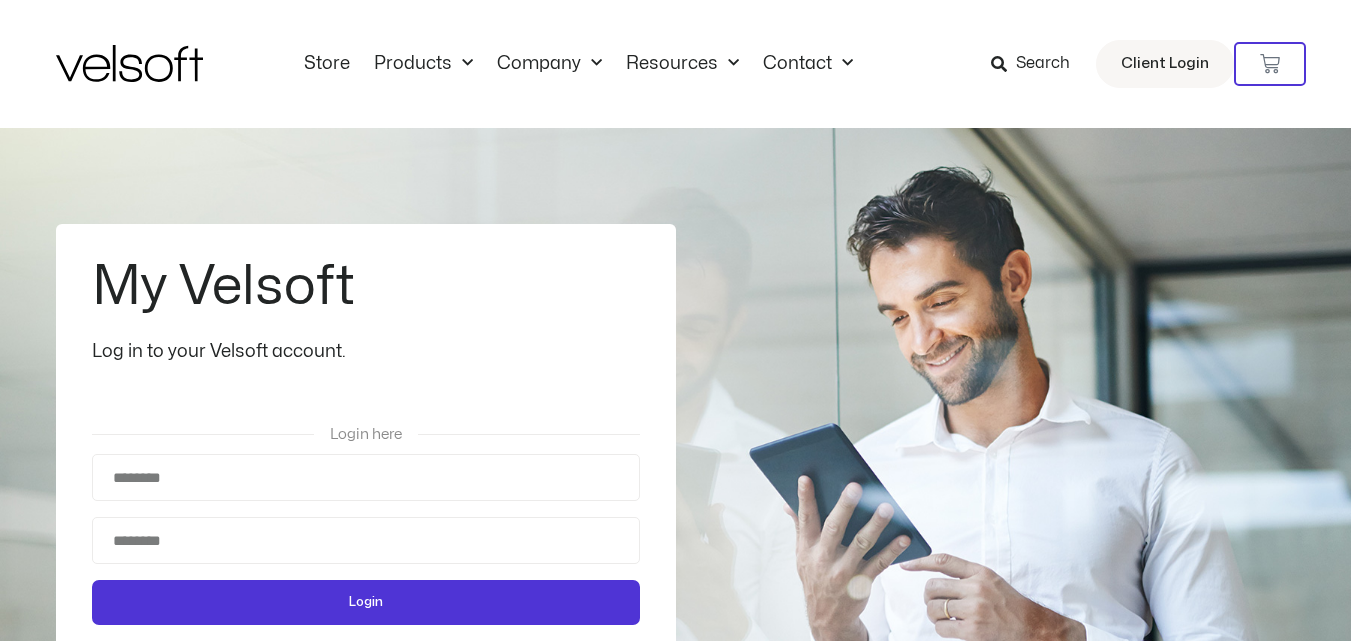 scroll, scrollTop: 0, scrollLeft: 0, axis: both 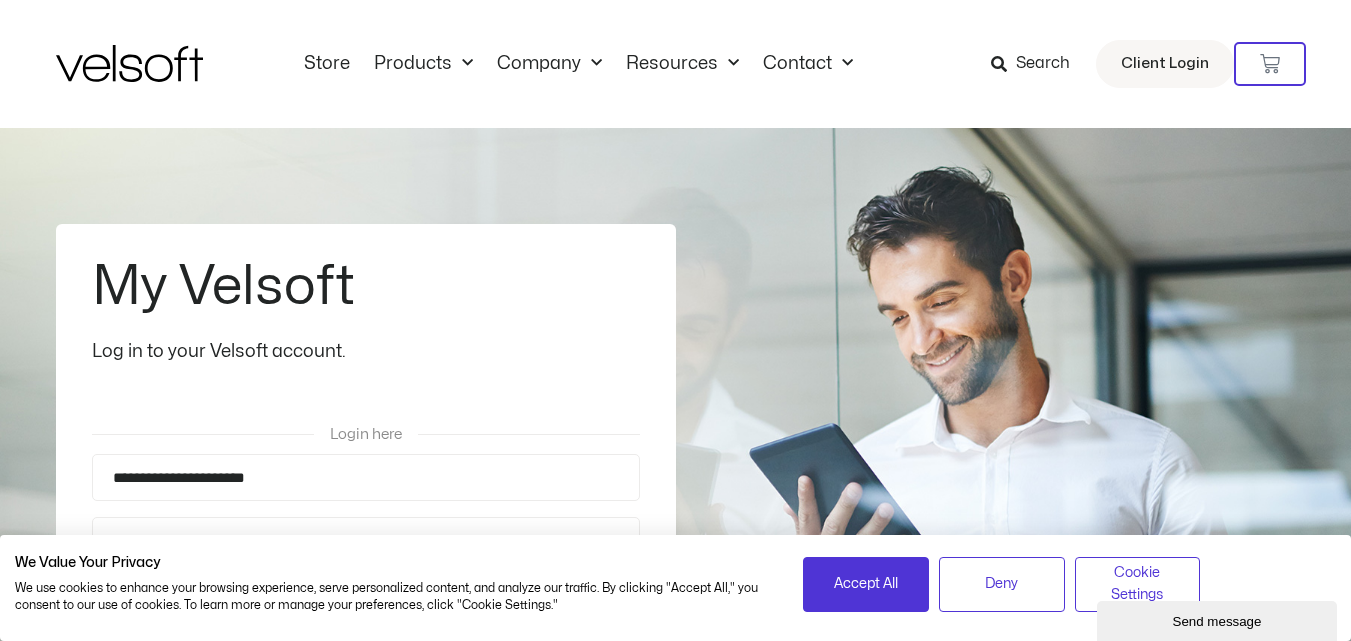 type on "**********" 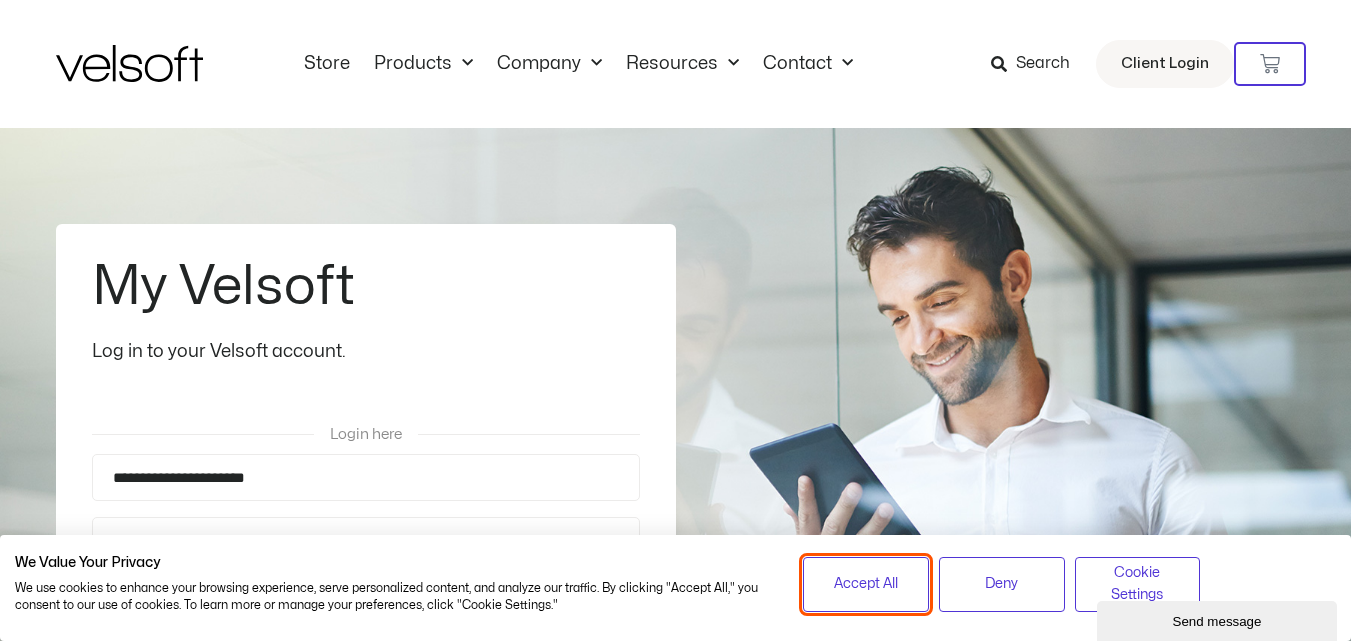 click on "Accept All" at bounding box center (866, 584) 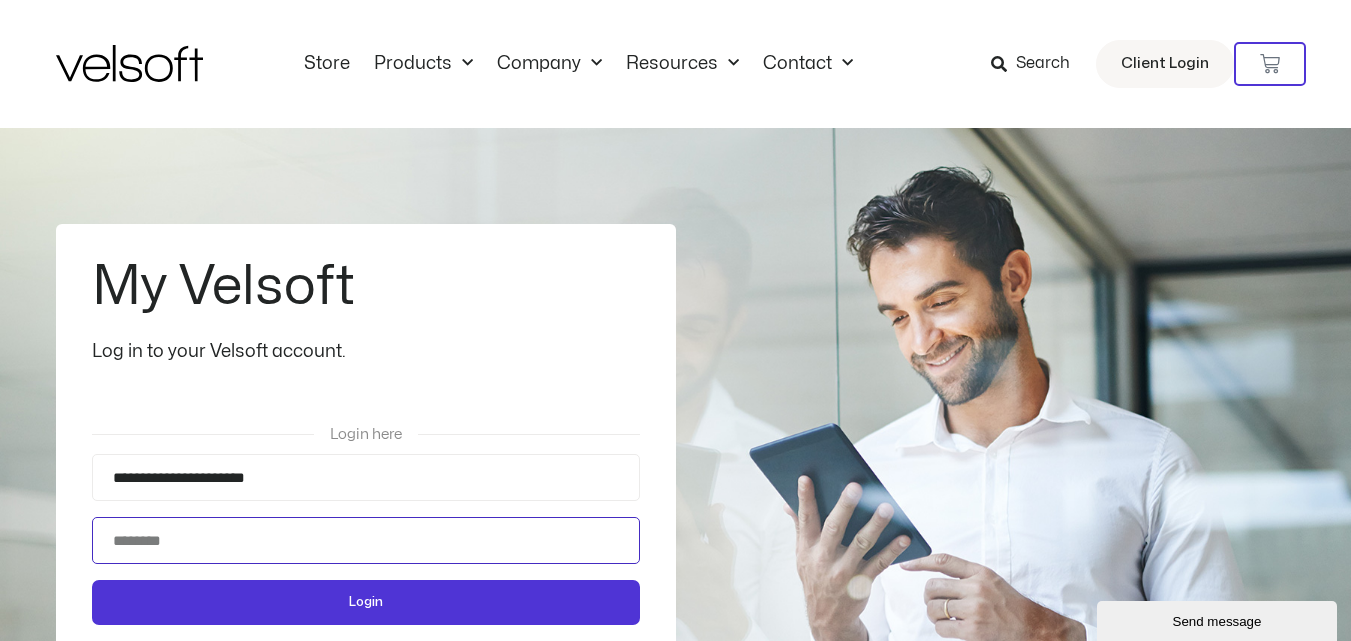 click on "Password" at bounding box center (366, 540) 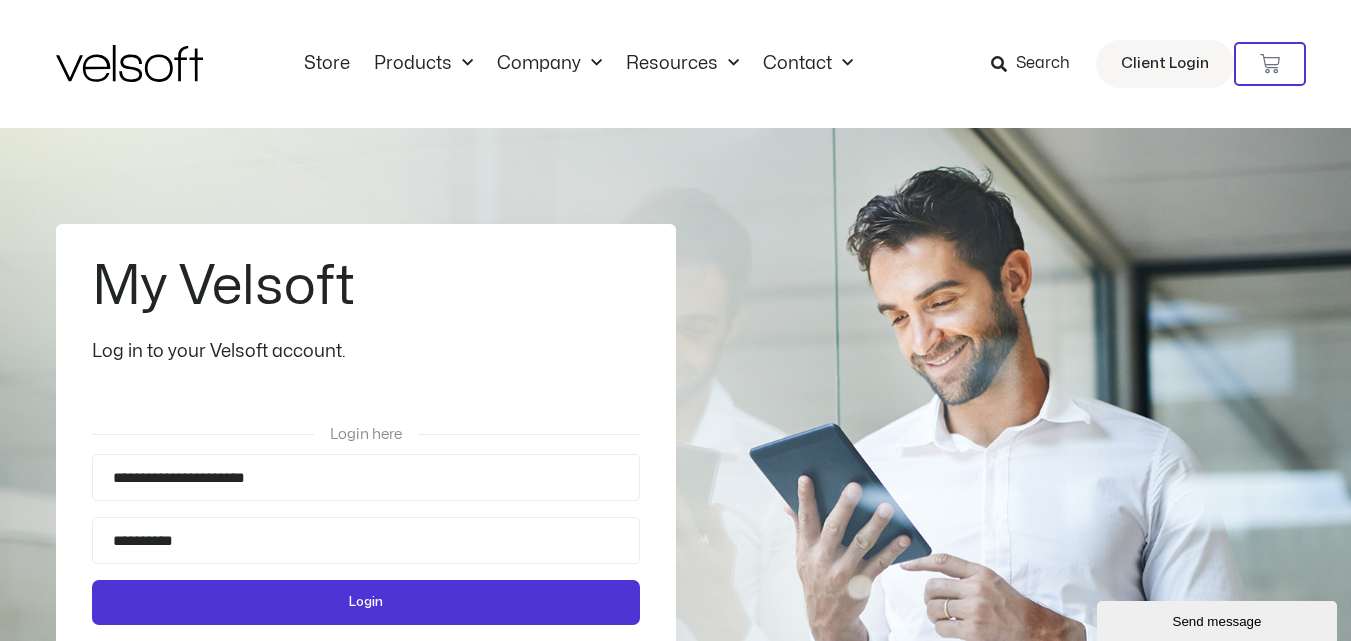 click on "Login" at bounding box center (366, 602) 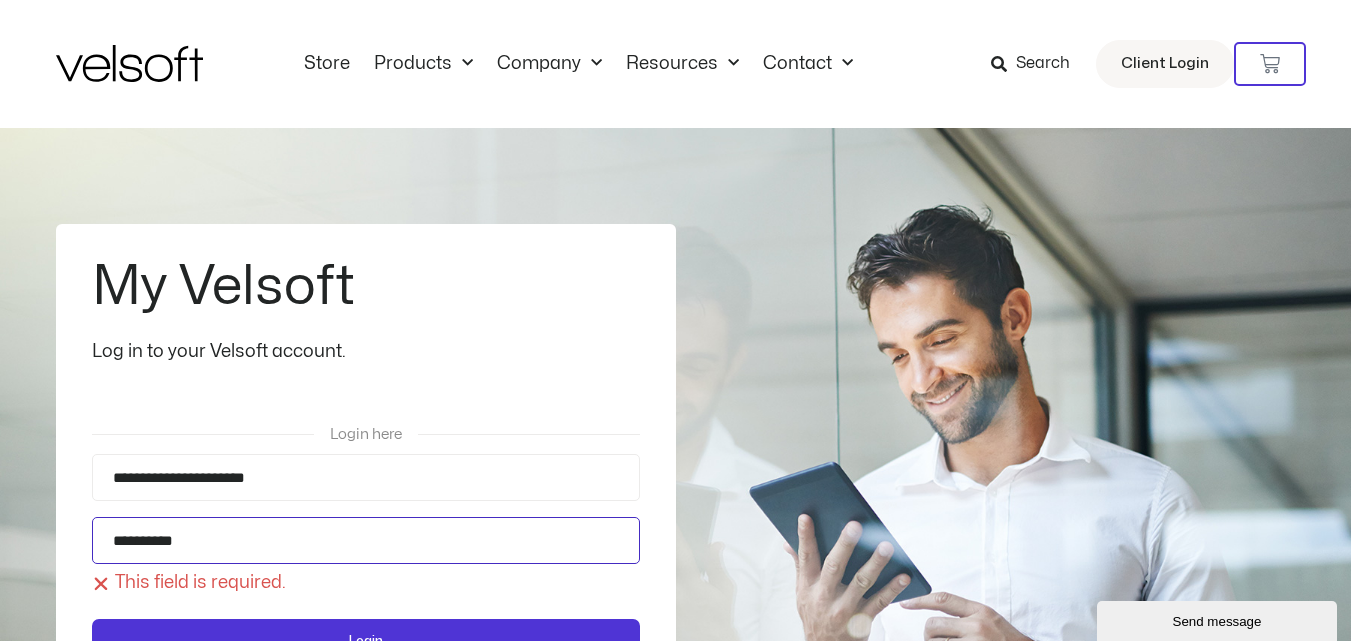 click on "**********" at bounding box center [366, 540] 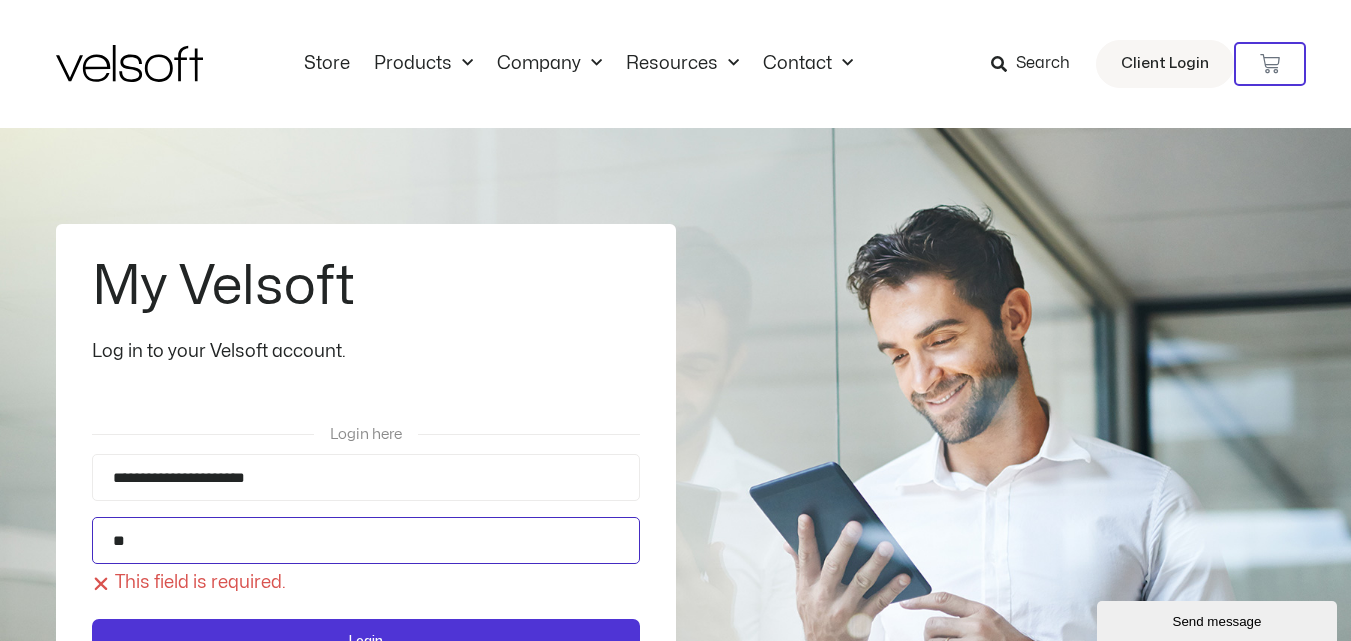 type on "*" 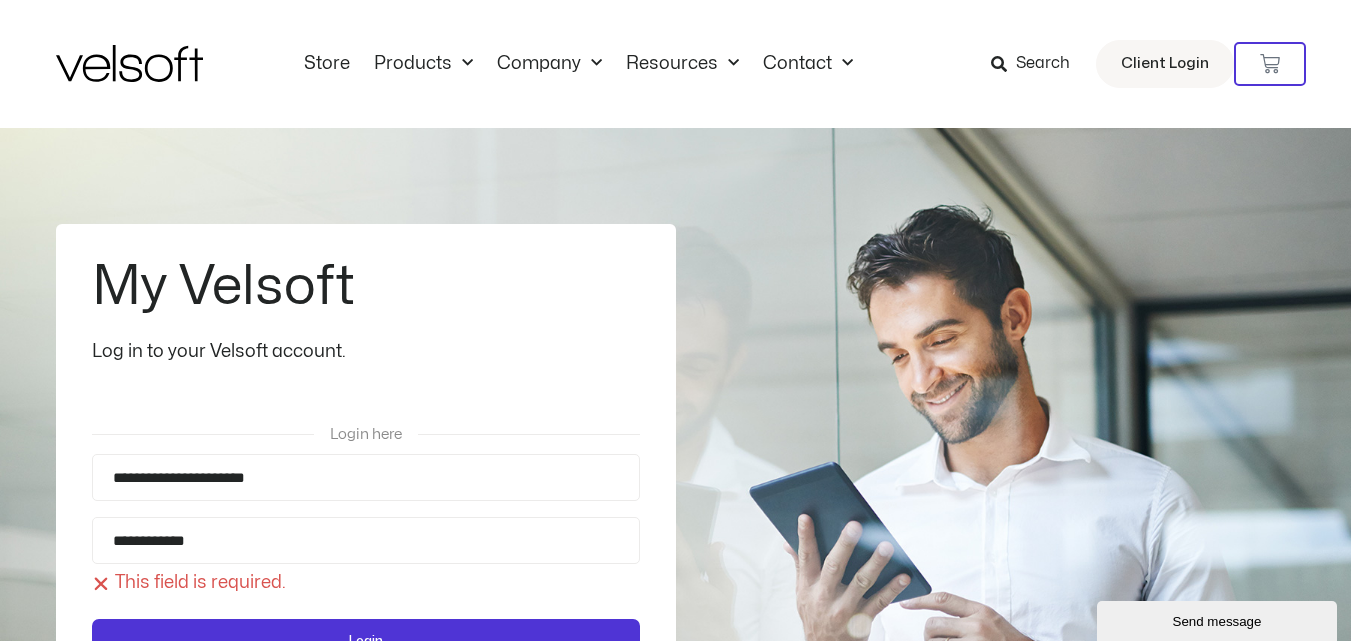 click on "Login" at bounding box center (366, 641) 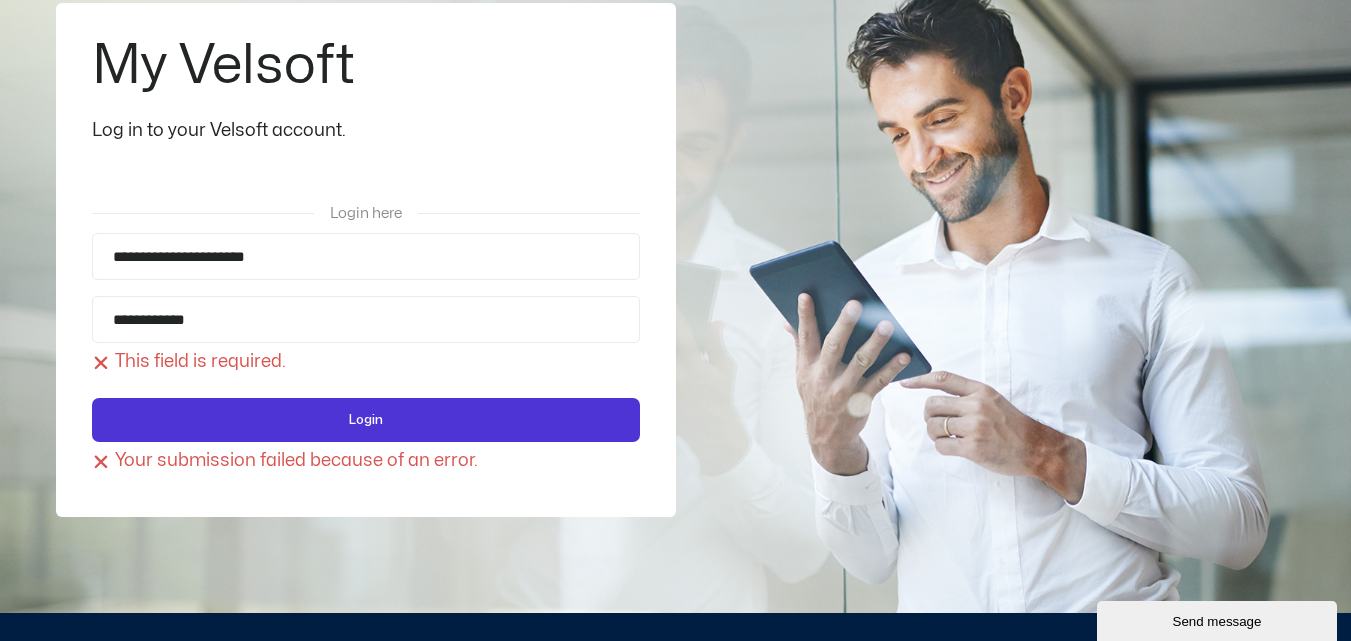 scroll, scrollTop: 240, scrollLeft: 0, axis: vertical 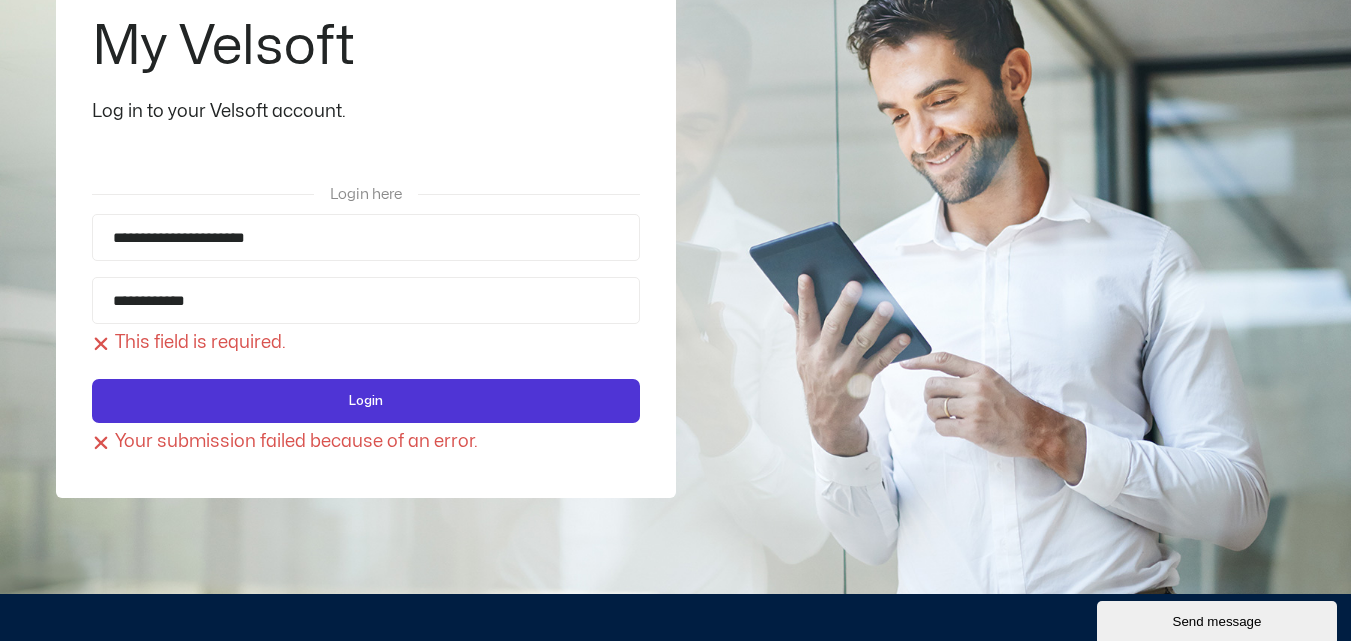 click on "Your submission failed because of an error." at bounding box center (366, 442) 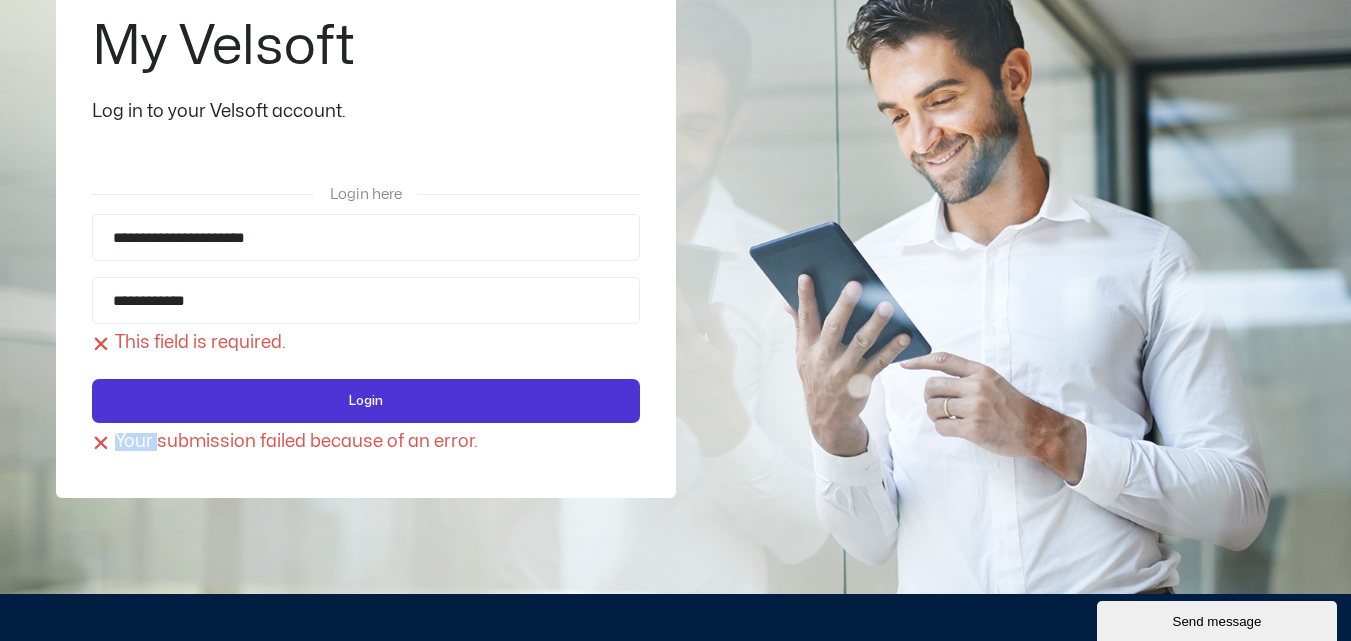 click on "Your submission failed because of an error." at bounding box center [366, 442] 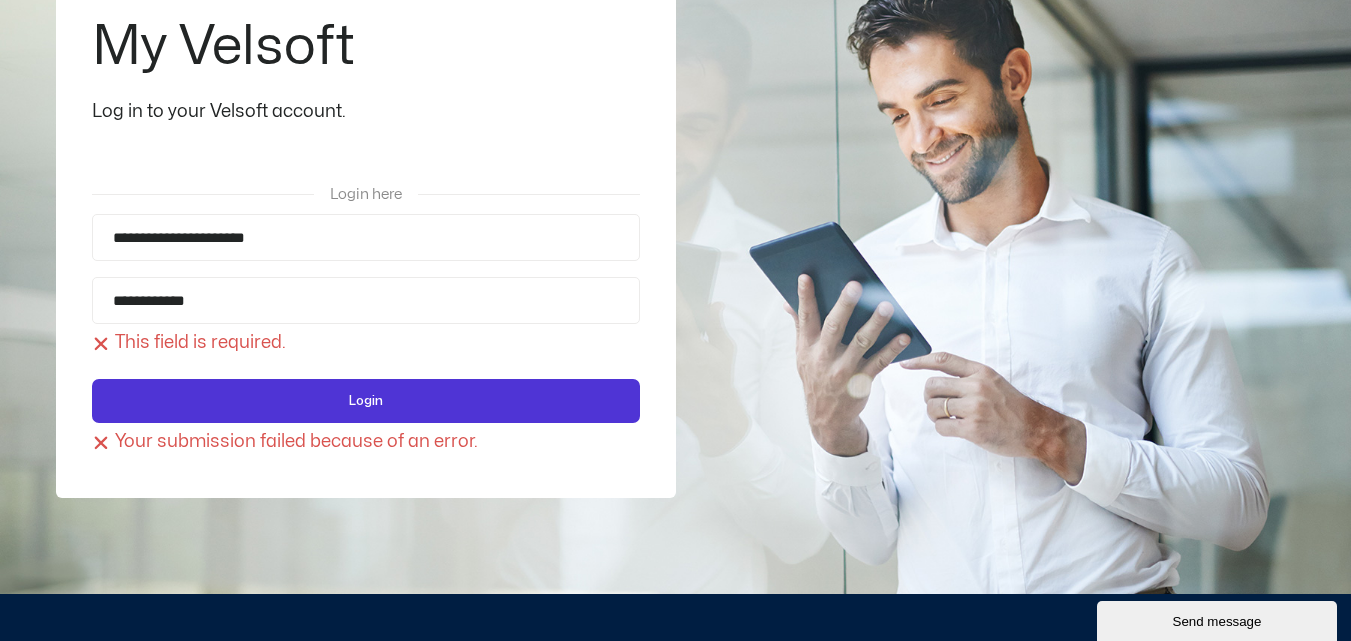 click on "**********" at bounding box center (366, 326) 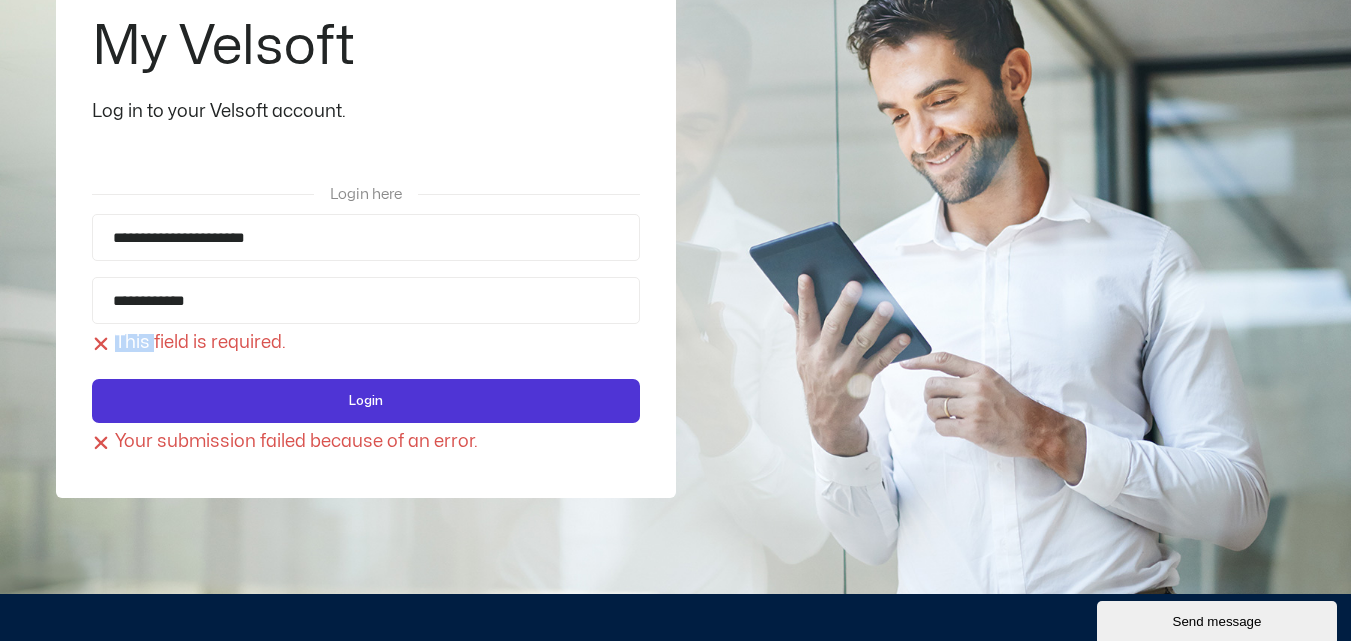 click on "This field is required." at bounding box center [189, 343] 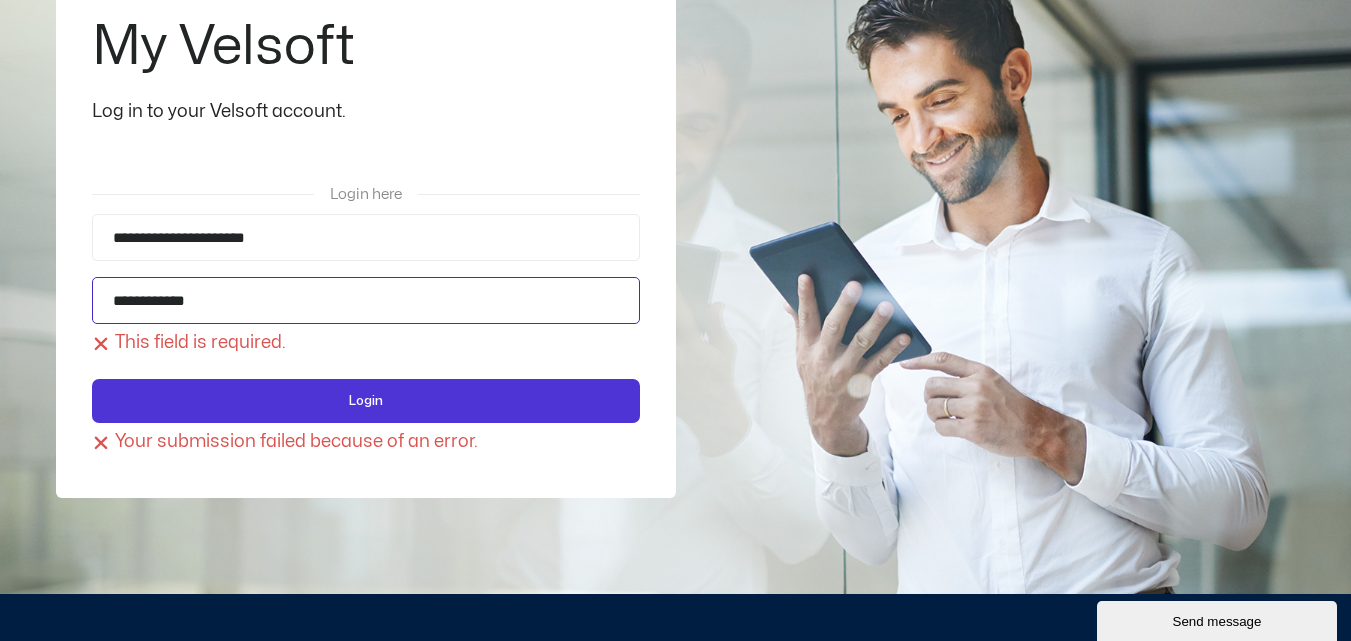 click on "**********" at bounding box center [366, 300] 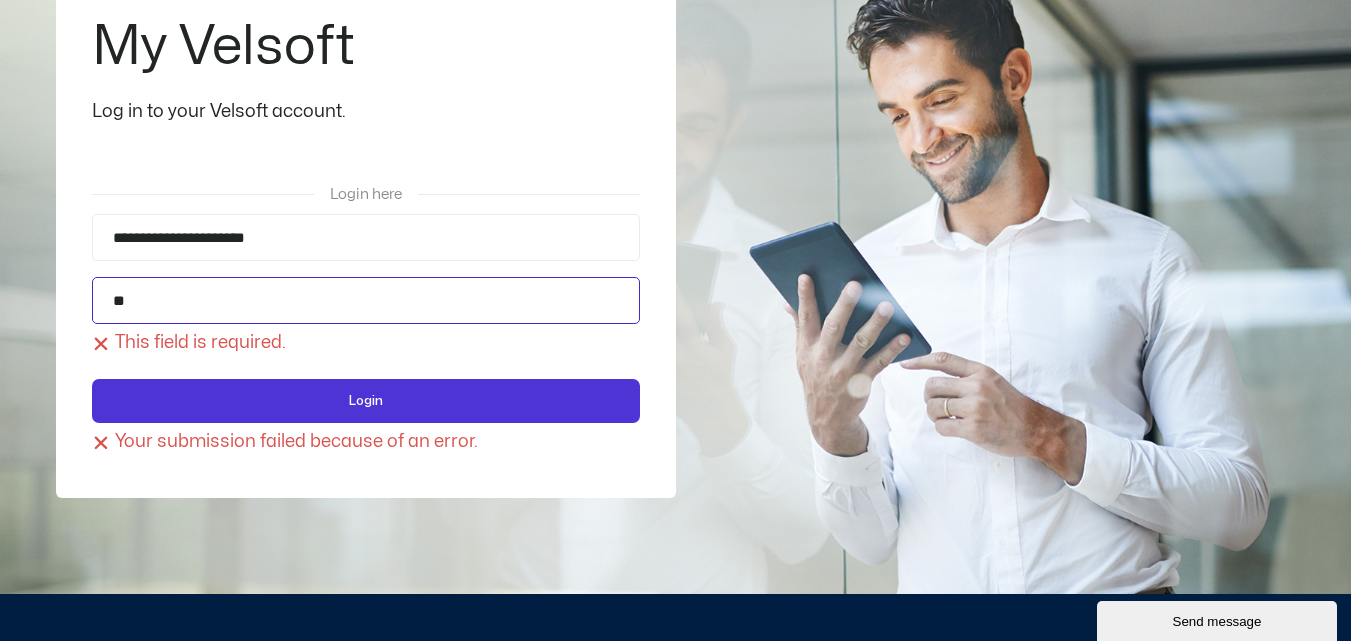 type on "*" 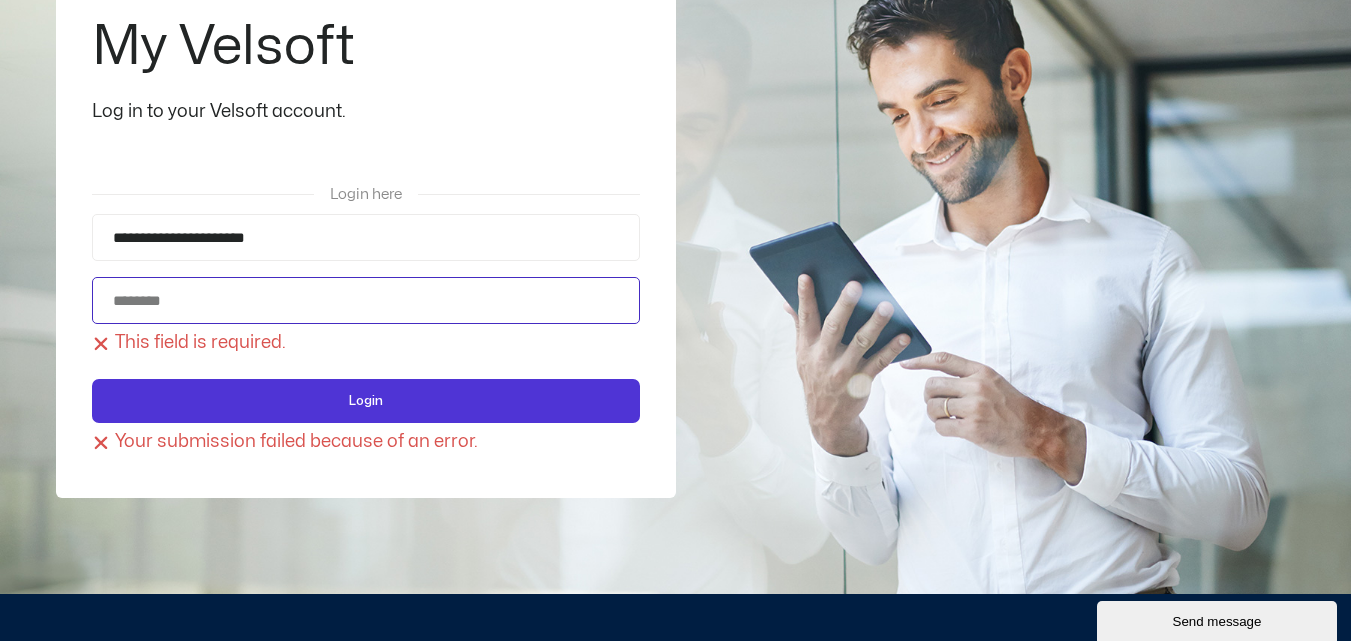 type 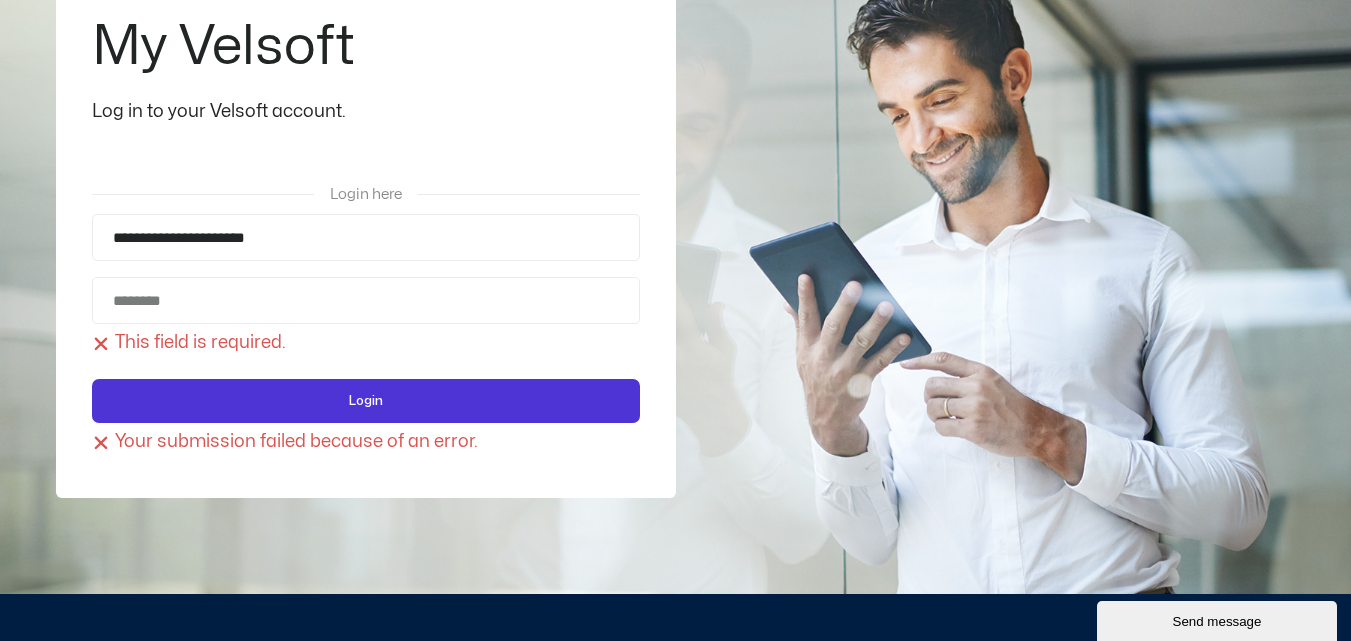 click on "**********" at bounding box center (676, 241) 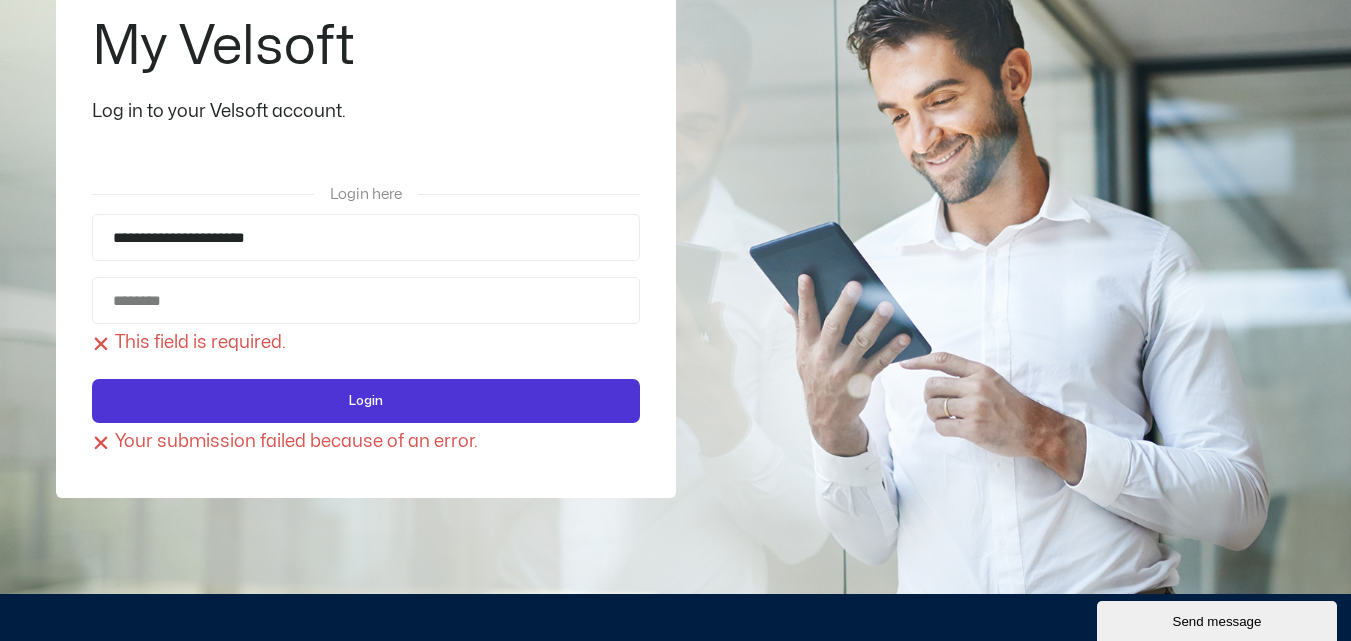 click on "**********" at bounding box center [366, 241] 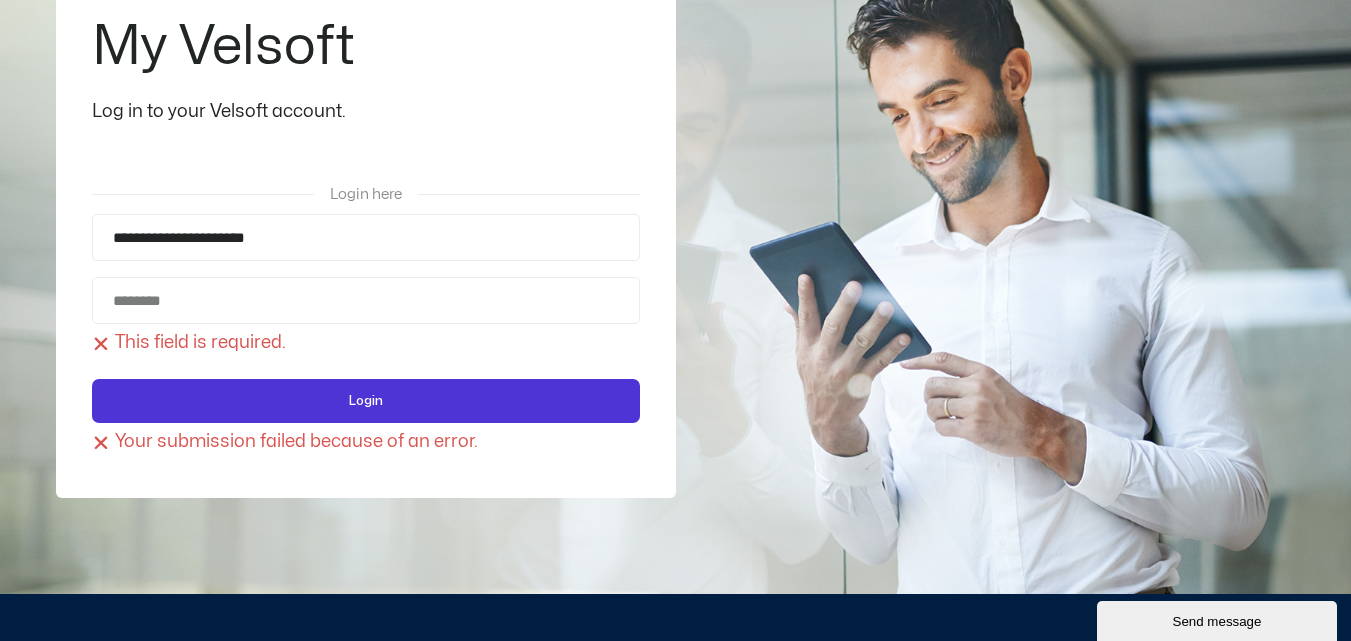 click on "**********" at bounding box center (366, 241) 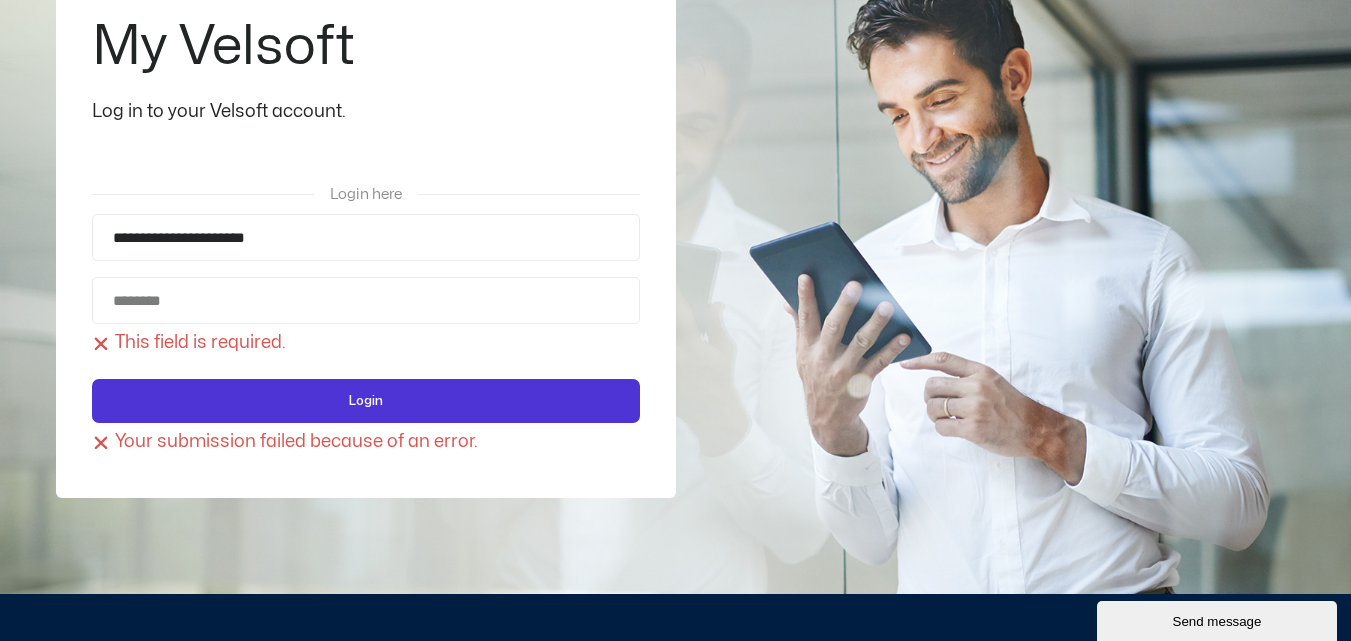 click on "**********" at bounding box center [676, 241] 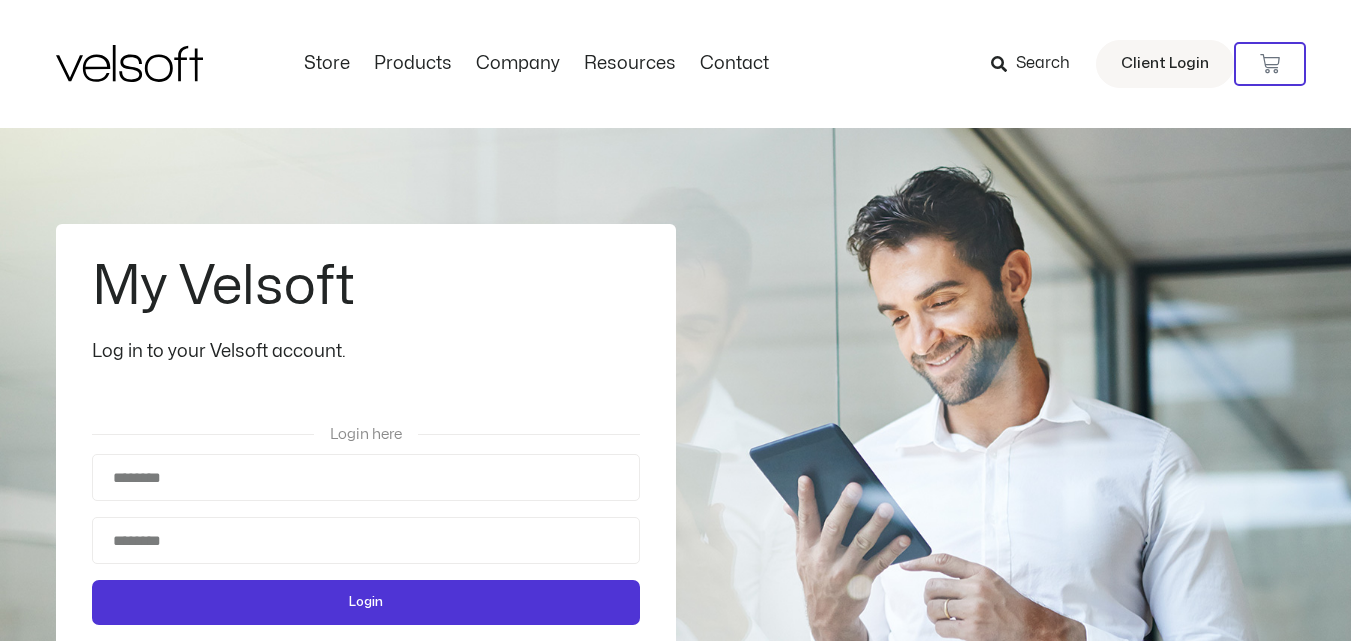 scroll, scrollTop: 0, scrollLeft: 0, axis: both 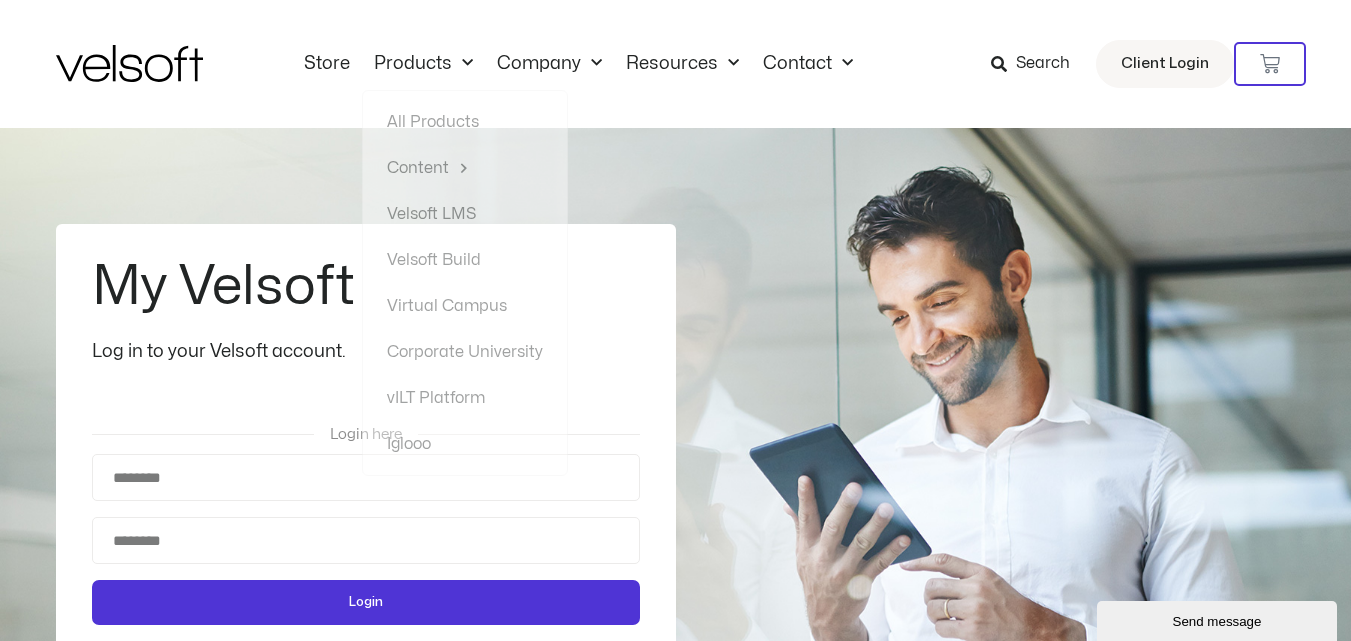 click on "My Velsoft
Log in to your Velsoft account.
Login here
Username
Password
Login" at bounding box center [676, 443] 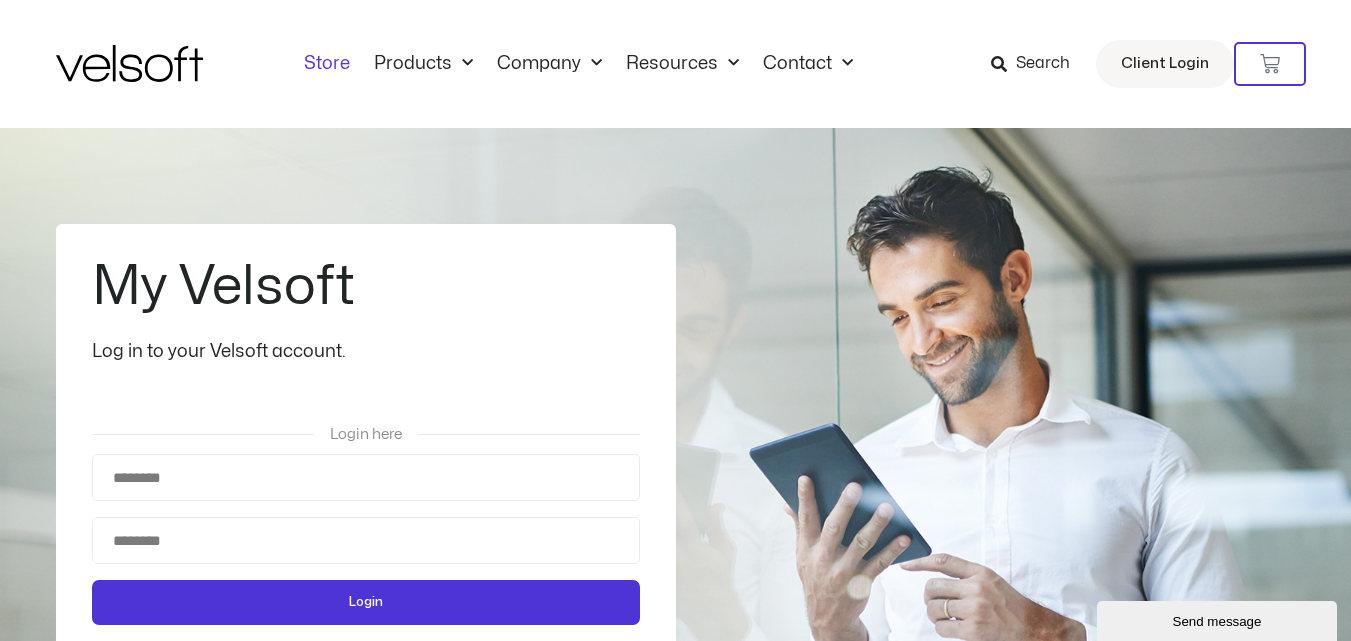 click on "Store" 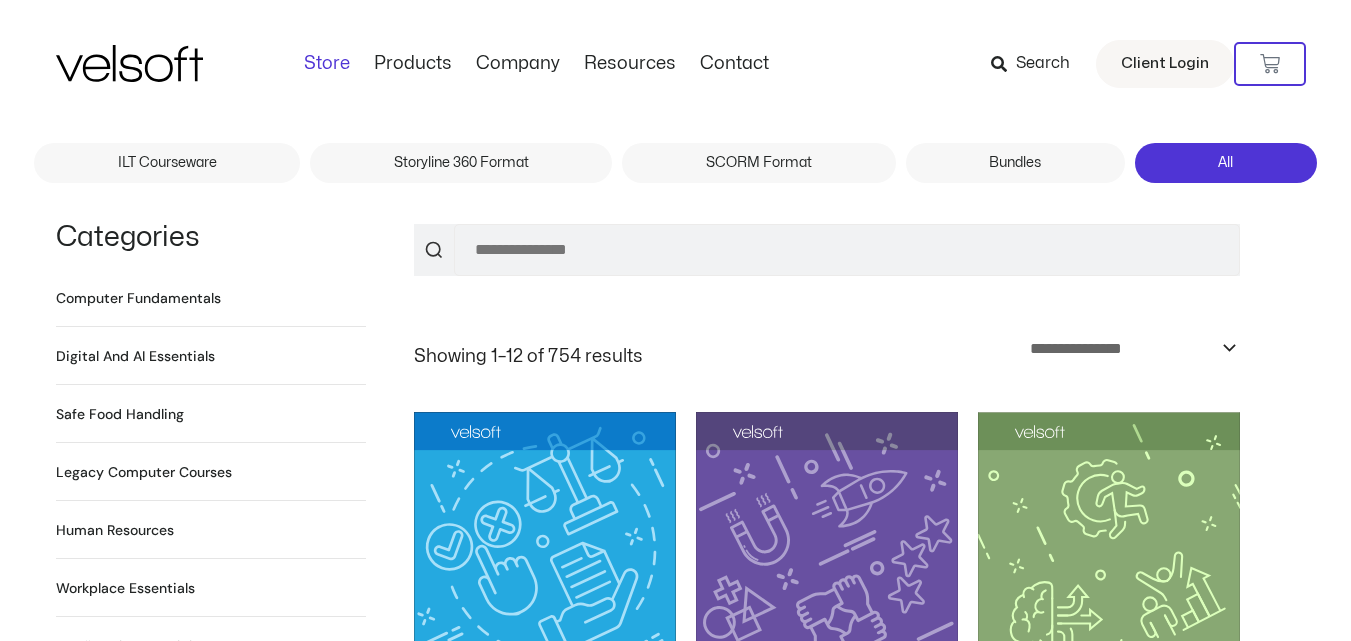 scroll, scrollTop: 0, scrollLeft: 0, axis: both 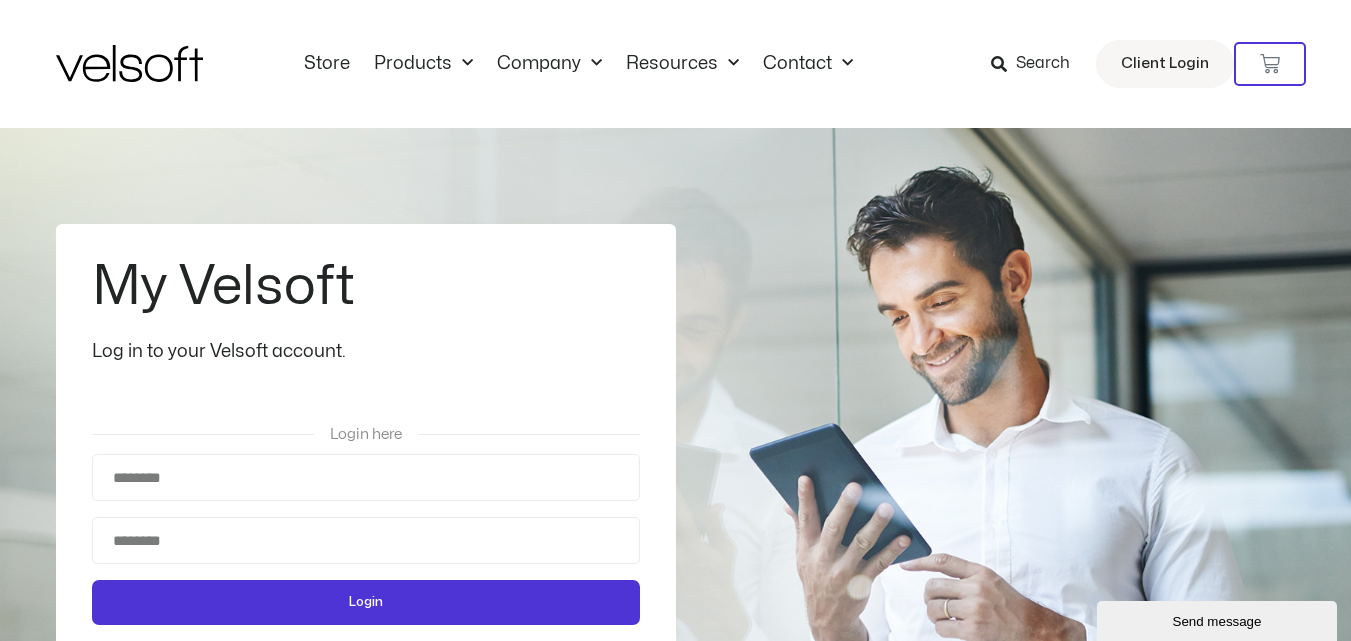 click on "Store
Products
All Products
Content
ILT Courseware
Storyline 360 Courses
SCORM Courses
Courseware Assurance (Old Versions)
Velsoft LMS
Velsoft Build
Virtual Campus
Corporate University
vILT Platform
Iglooo
Company
Inside Velsoft
Careers
Resources
Case Studies
Sample Download Centre
Trainer Resource Center
Customer Testimonials
Courseware Assurance (Old Versions)
Blog
Contact
Contact Us
Help Desk
Store
Products
All Products
Content
ILT Courseware
Storyline 360 Courses
SCORM Courses
Courseware Assurance (Old Versions)
Velsoft LMS
Velsoft Build
Virtual Campus
Corporate University
vILT Platform
Iglooo
Company
Inside Velsoft
Careers
Resources
Case Studies
Sample Download Centre
Blog" at bounding box center [676, 64] 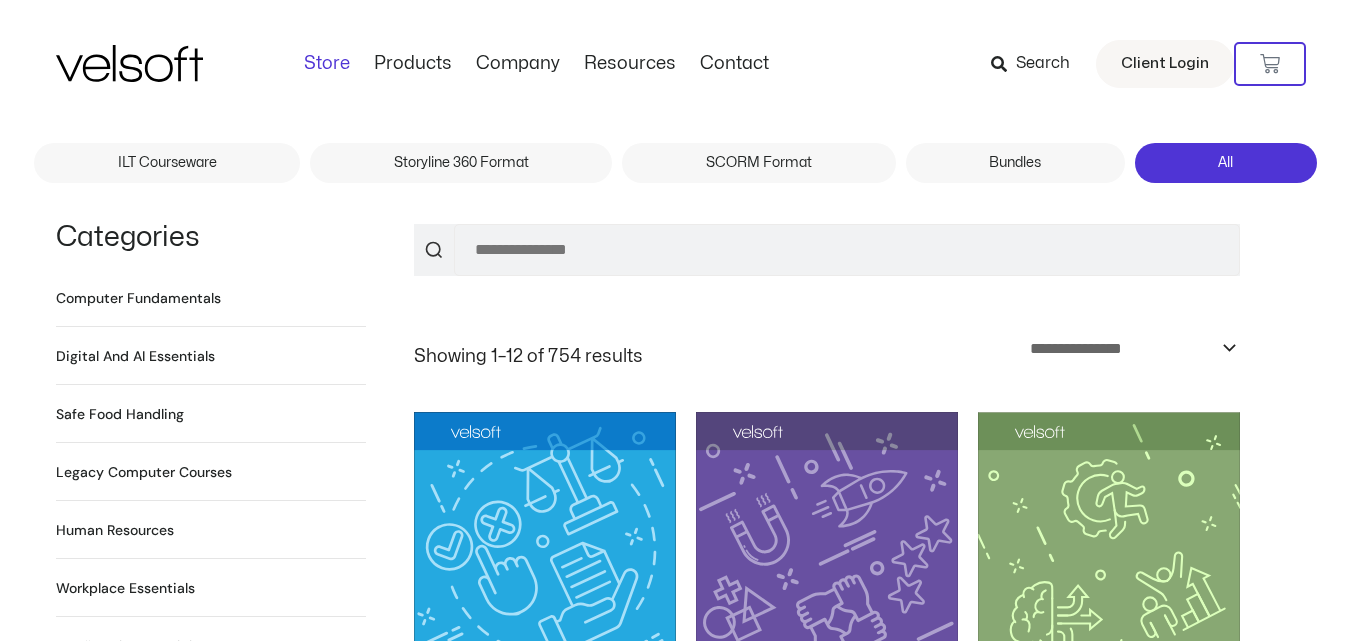 scroll, scrollTop: 0, scrollLeft: 0, axis: both 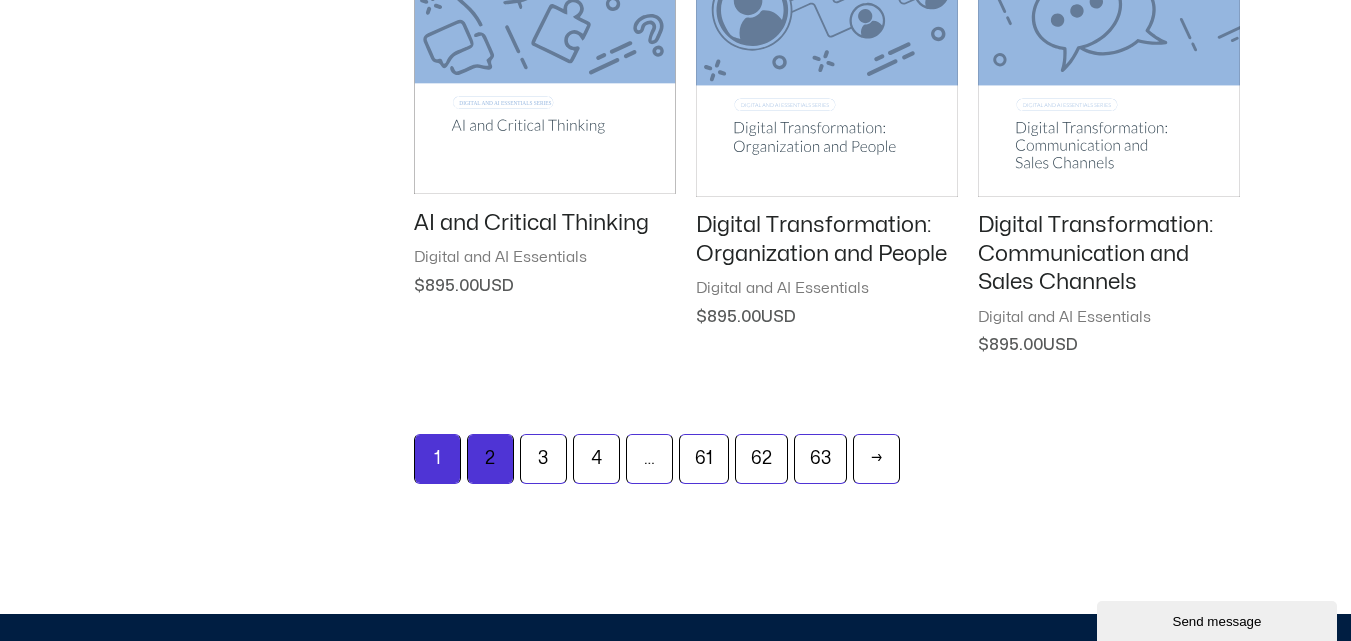 click on "2" at bounding box center [490, 459] 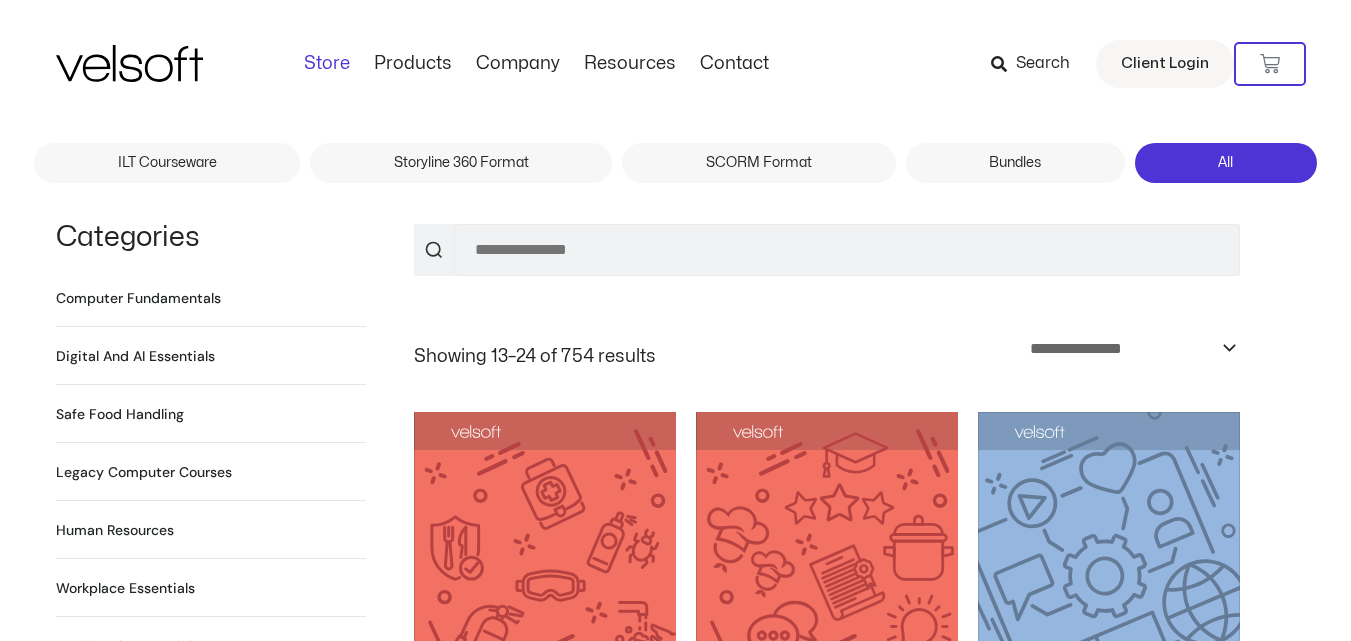 scroll, scrollTop: 0, scrollLeft: 0, axis: both 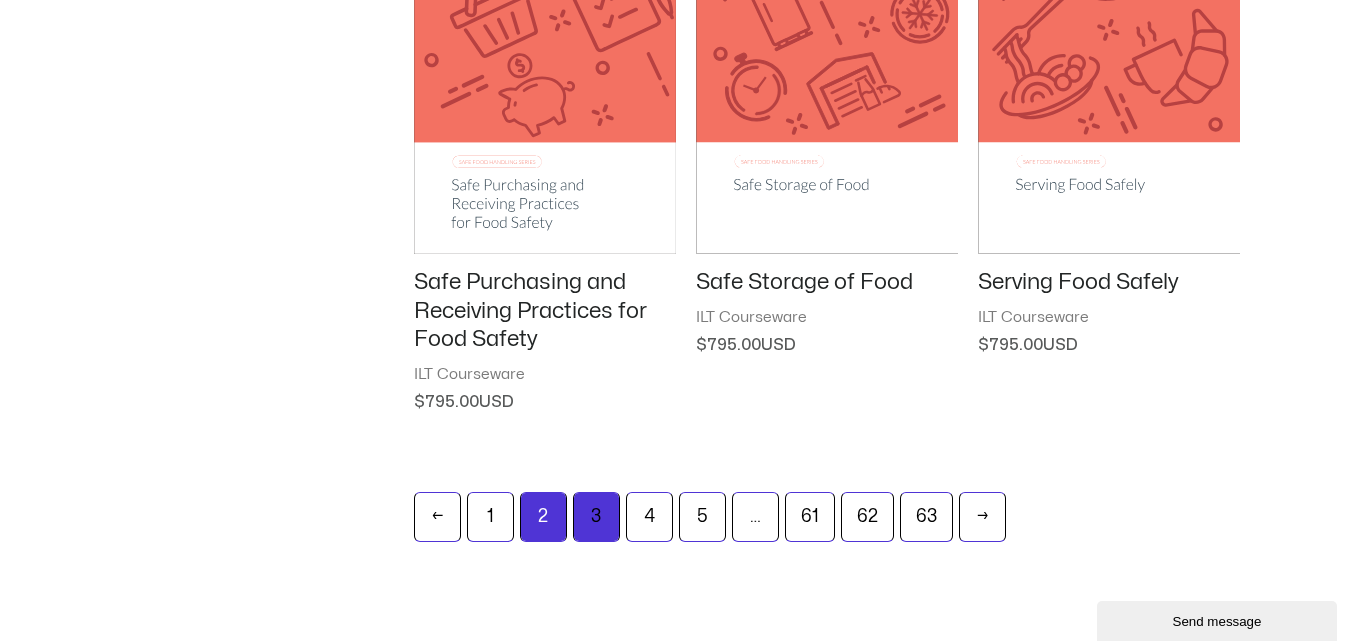 click on "3" at bounding box center (596, 517) 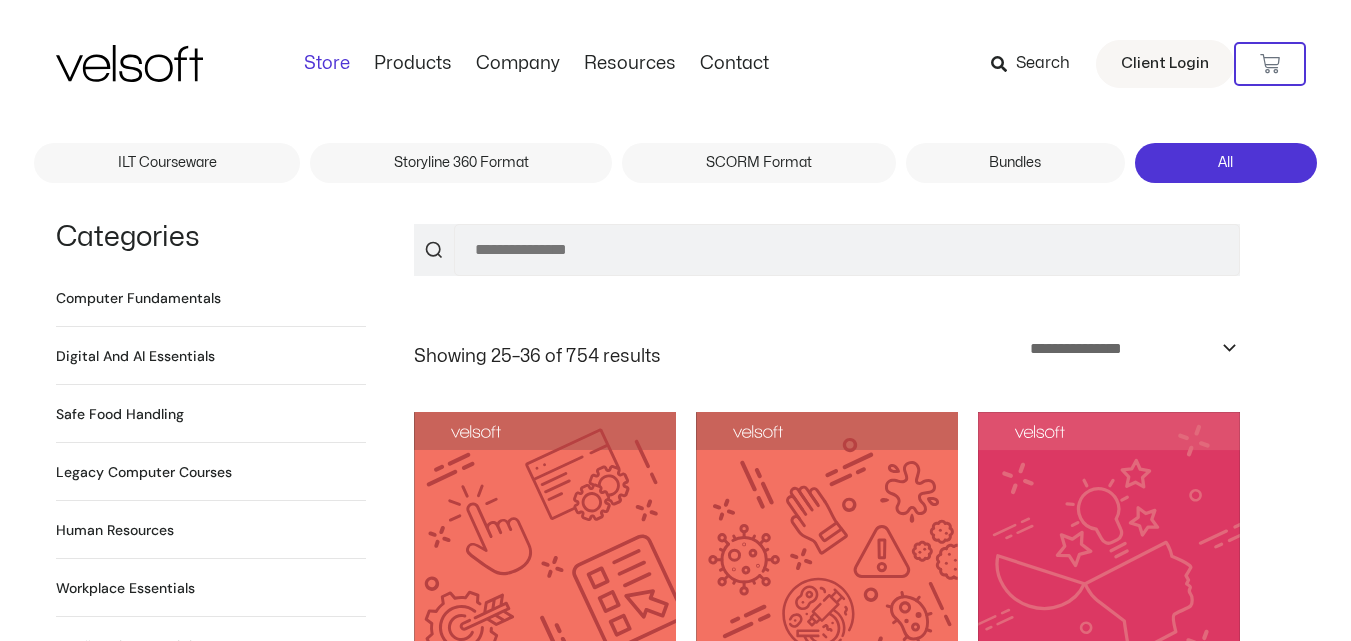 scroll, scrollTop: 0, scrollLeft: 0, axis: both 